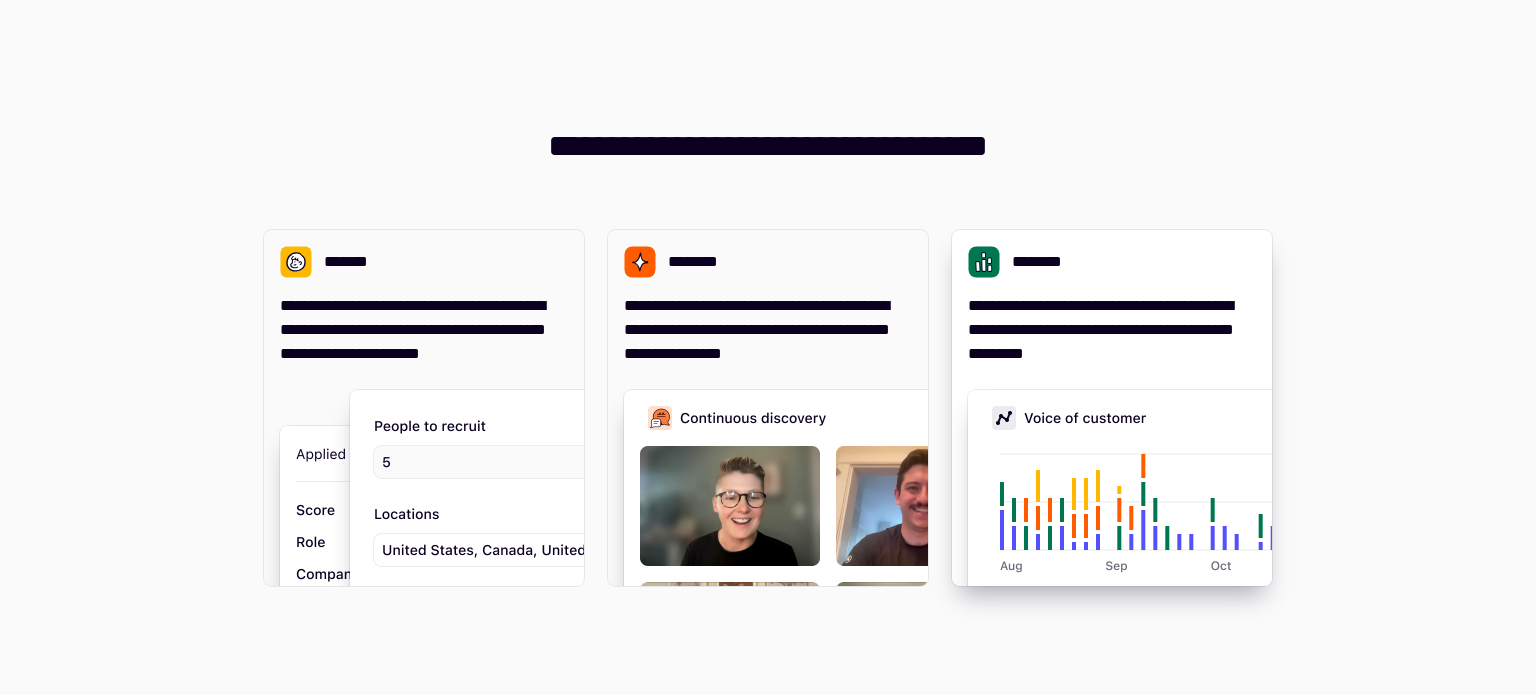 scroll, scrollTop: 0, scrollLeft: 0, axis: both 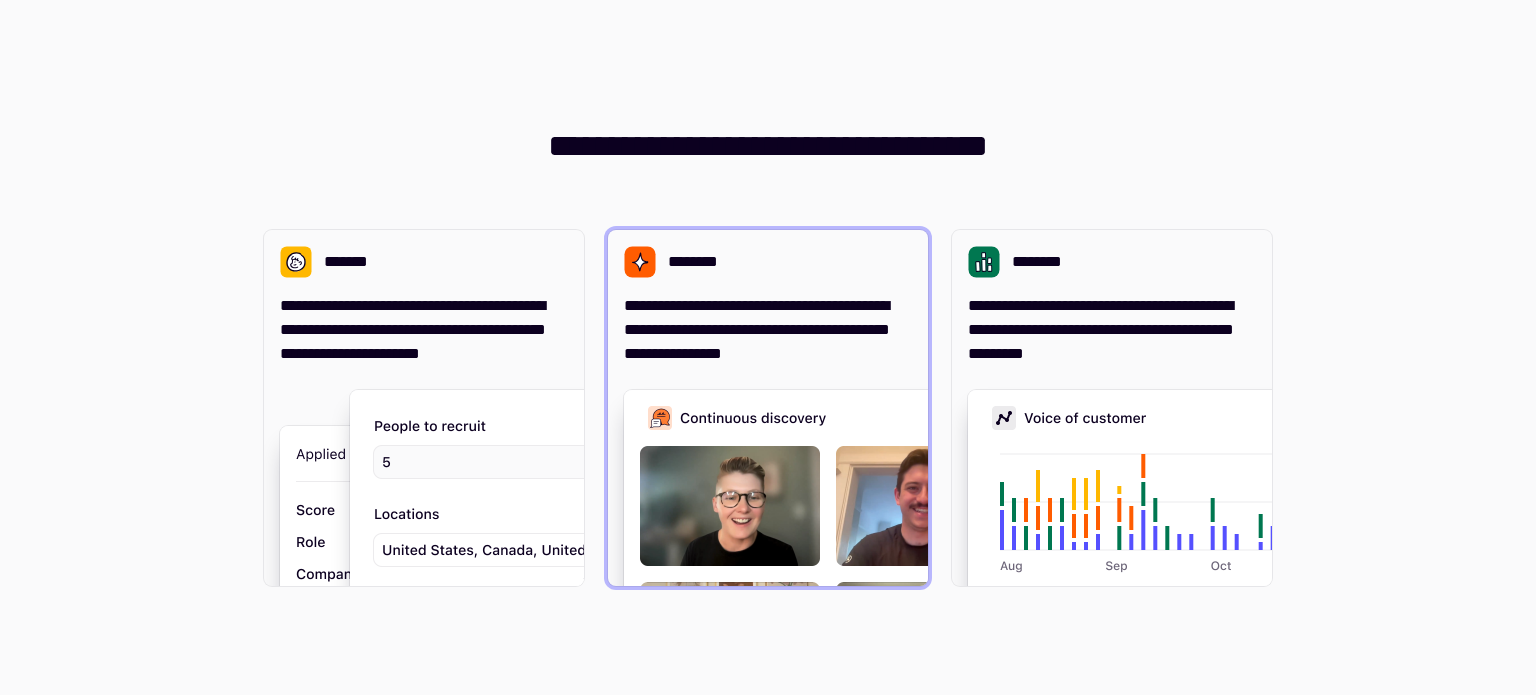 click on "**********" at bounding box center (768, 330) 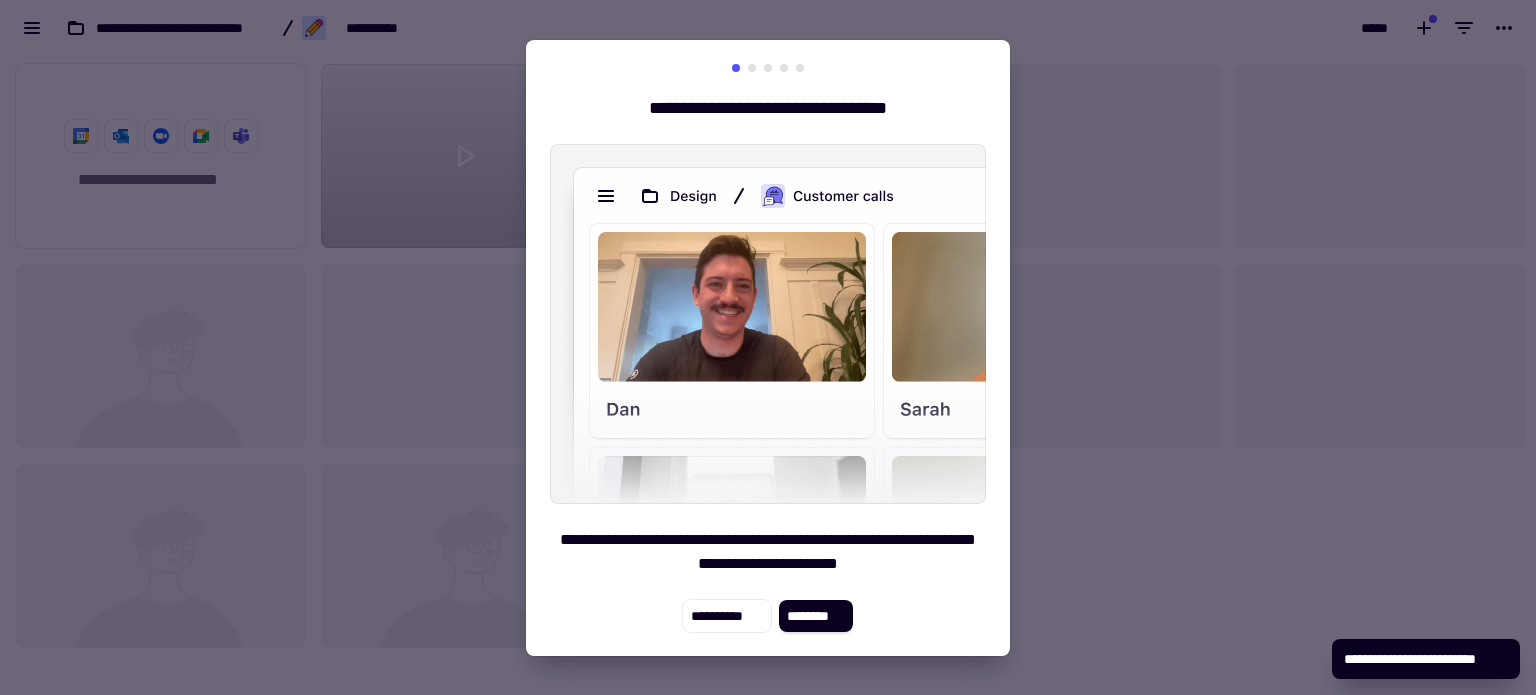 scroll, scrollTop: 16, scrollLeft: 16, axis: both 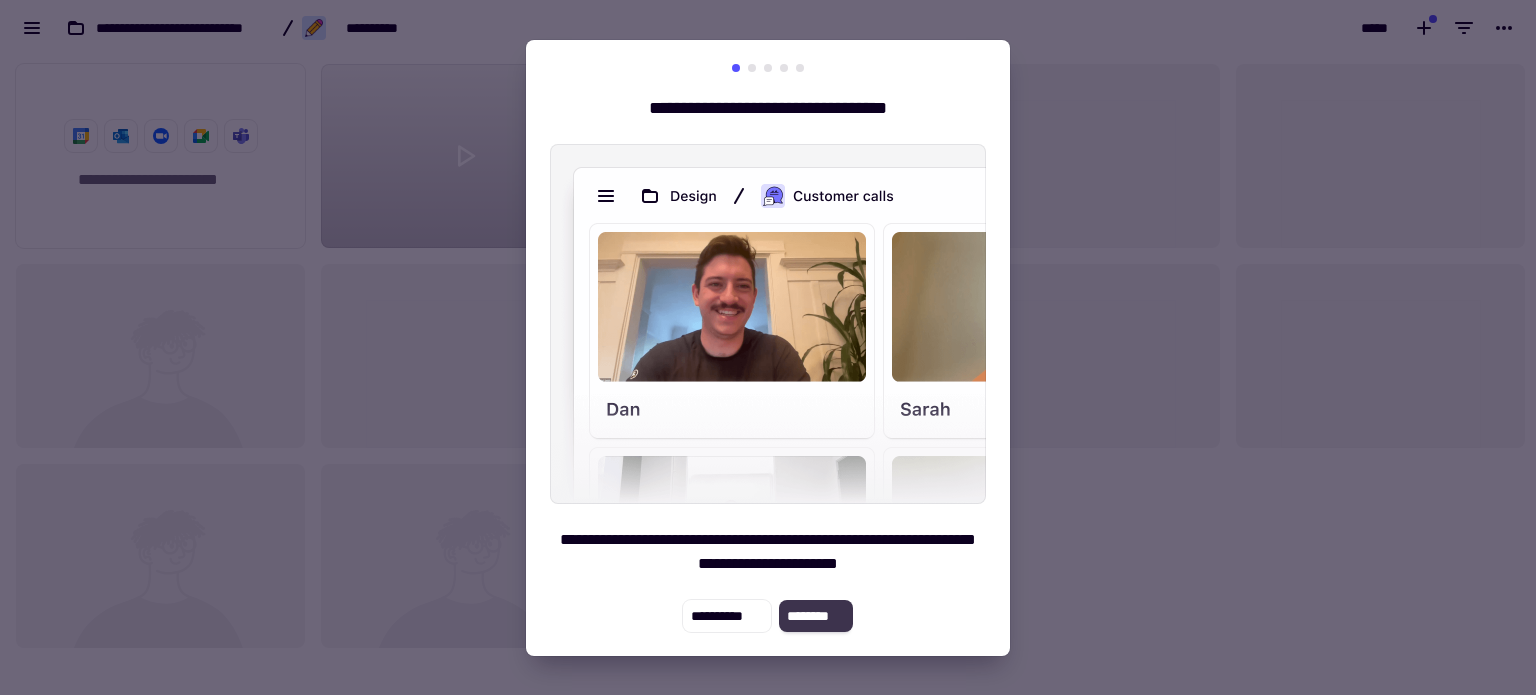 click on "********" 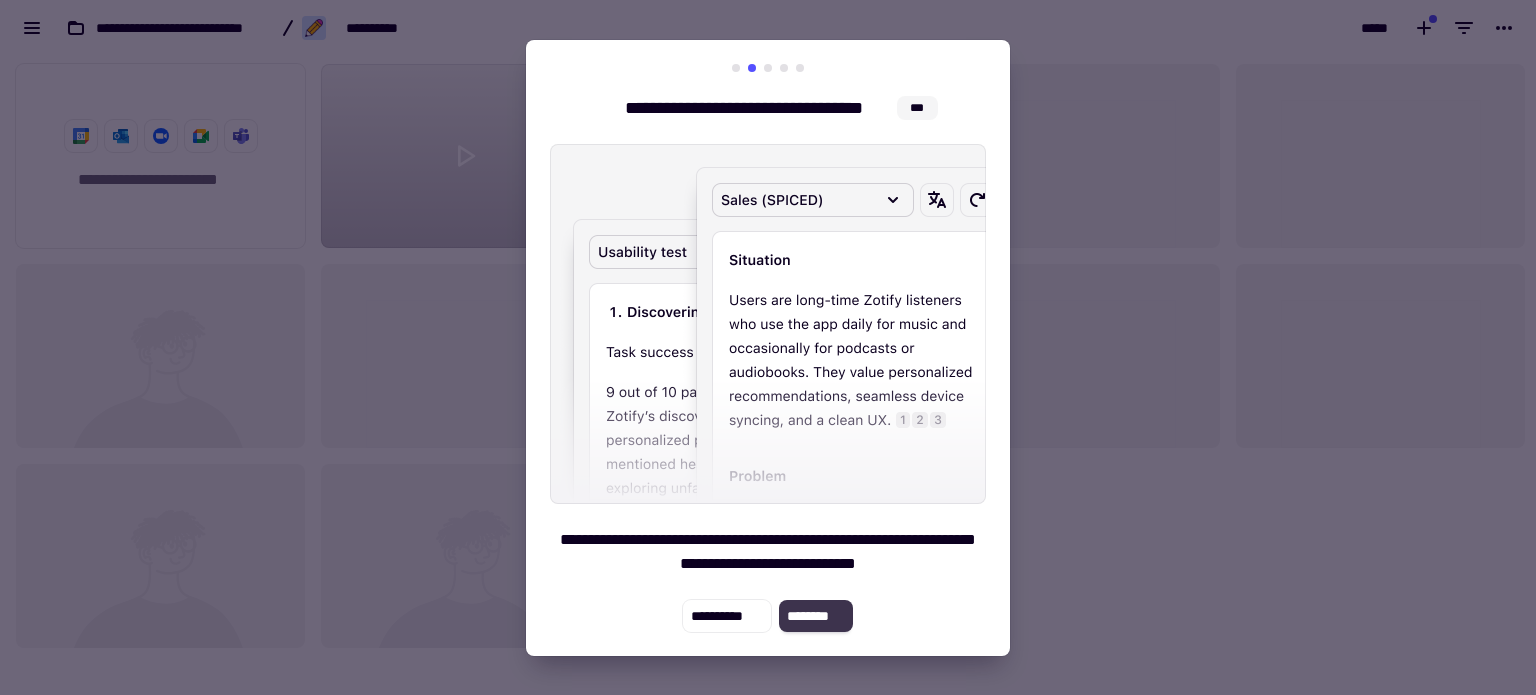 click on "********" 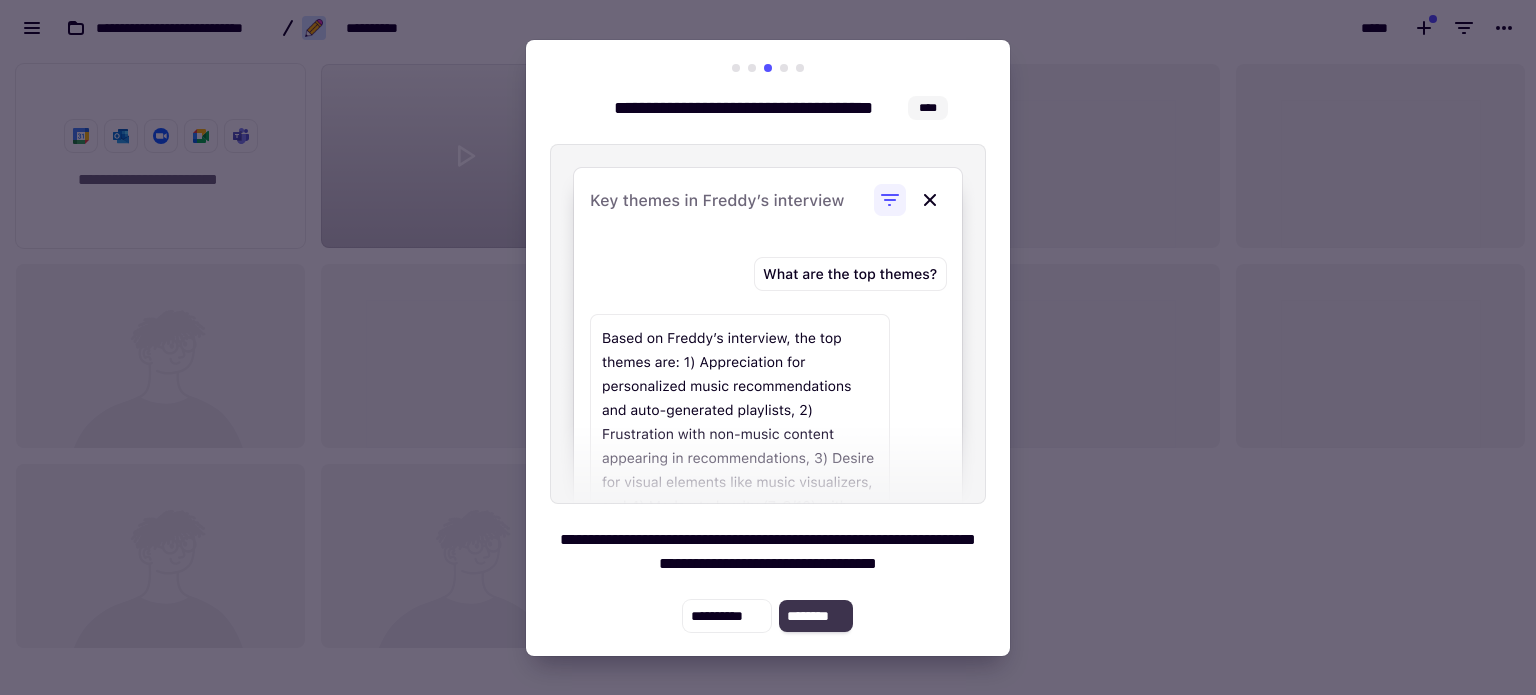 click on "********" 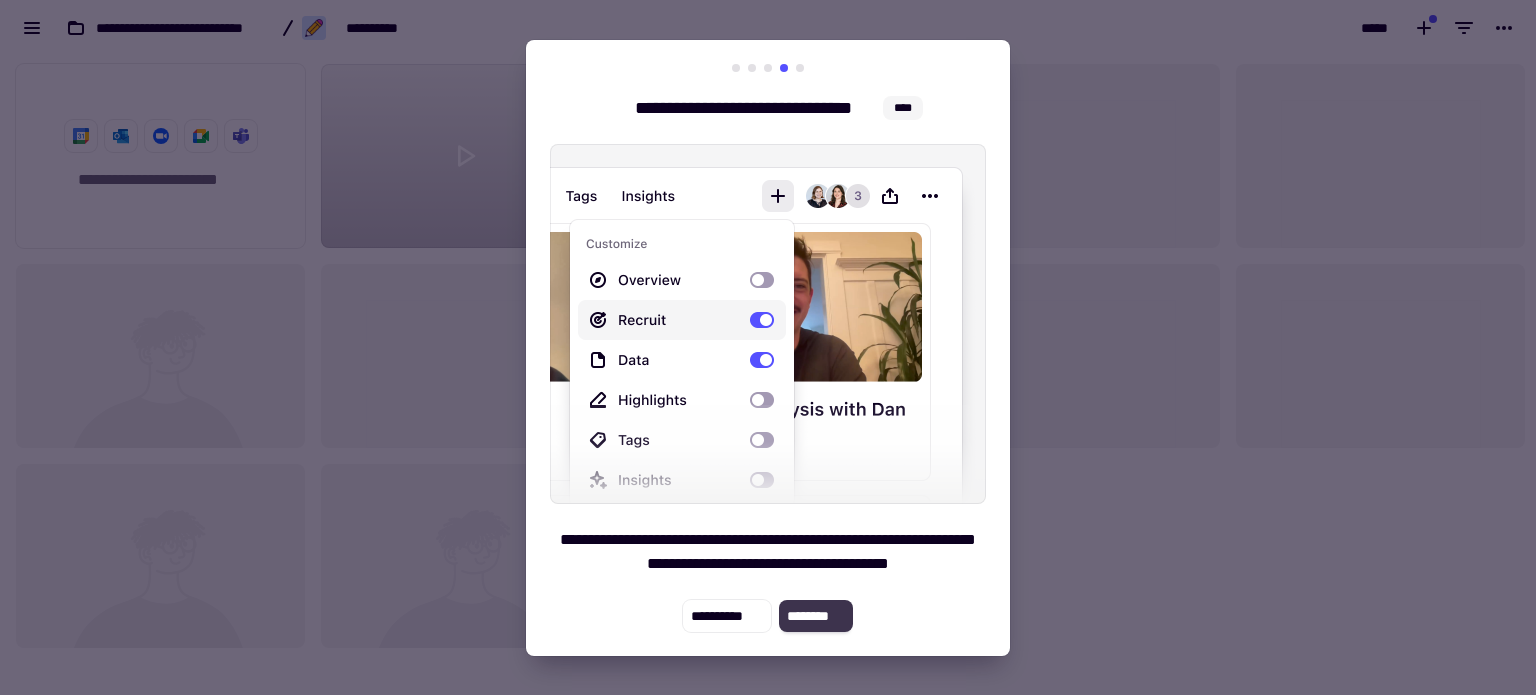 click on "********" 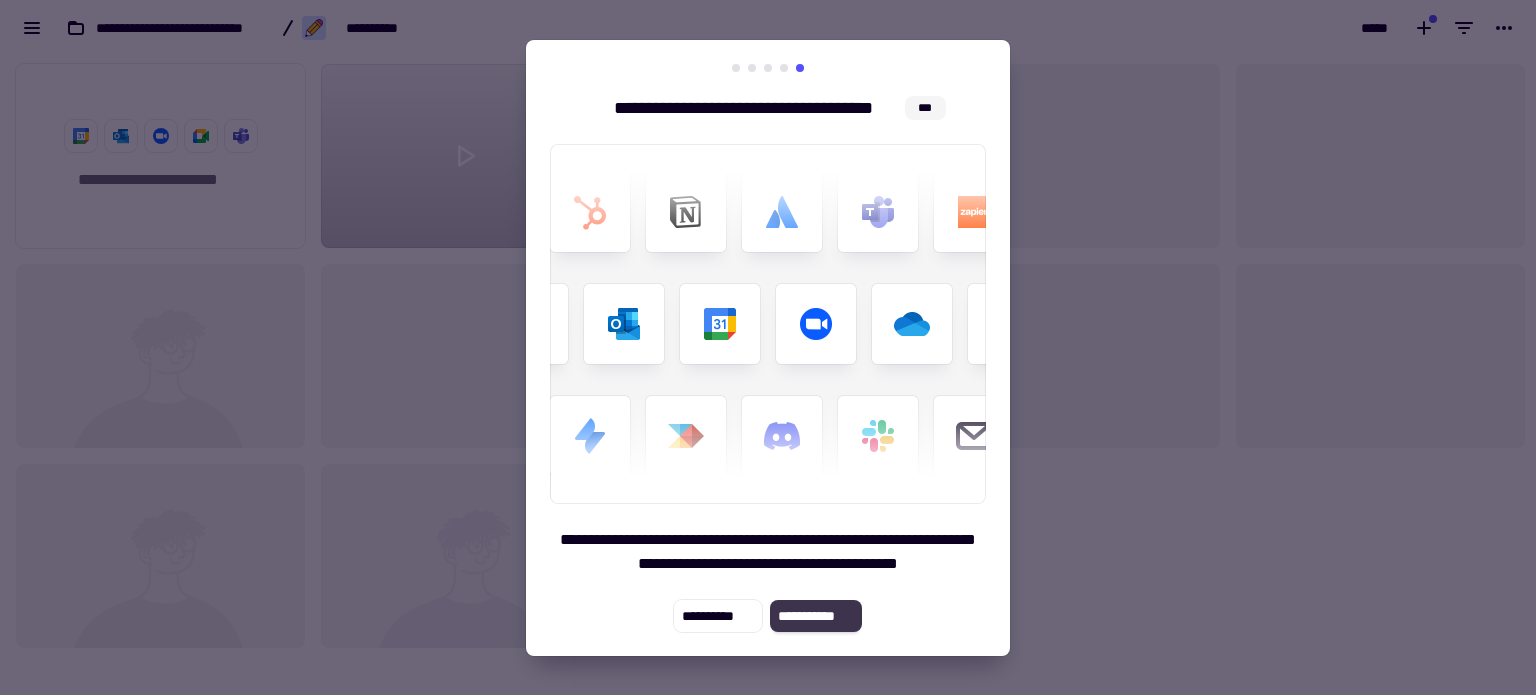 click on "**********" 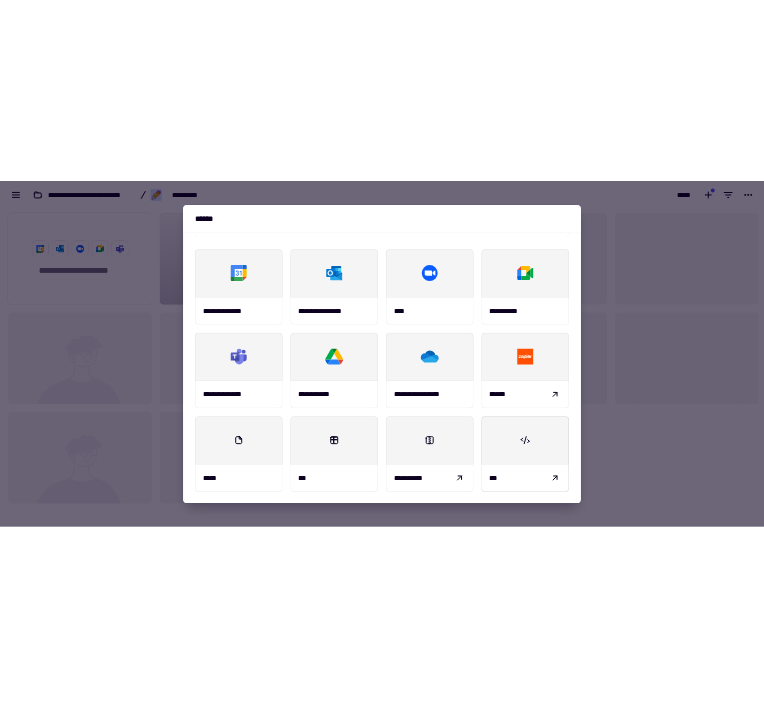 scroll, scrollTop: 0, scrollLeft: 0, axis: both 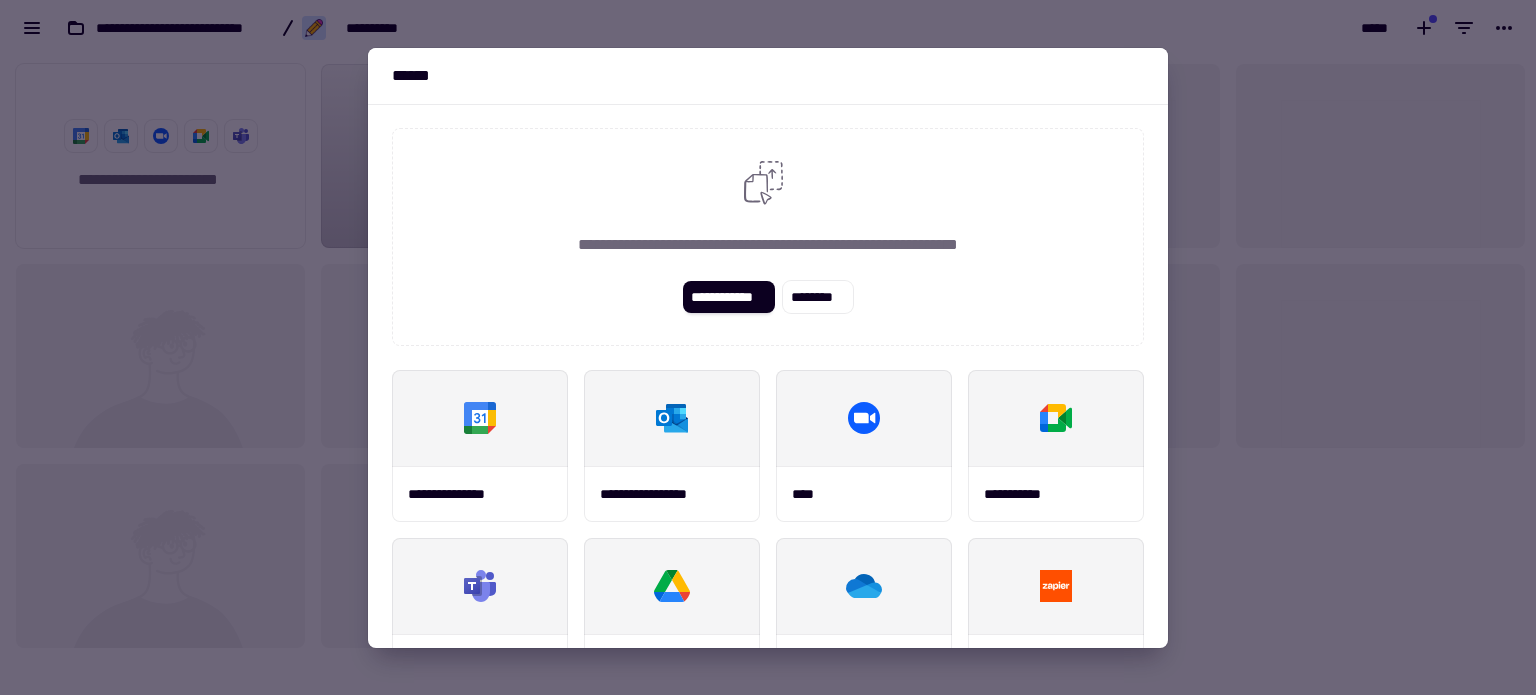 click at bounding box center [768, 347] 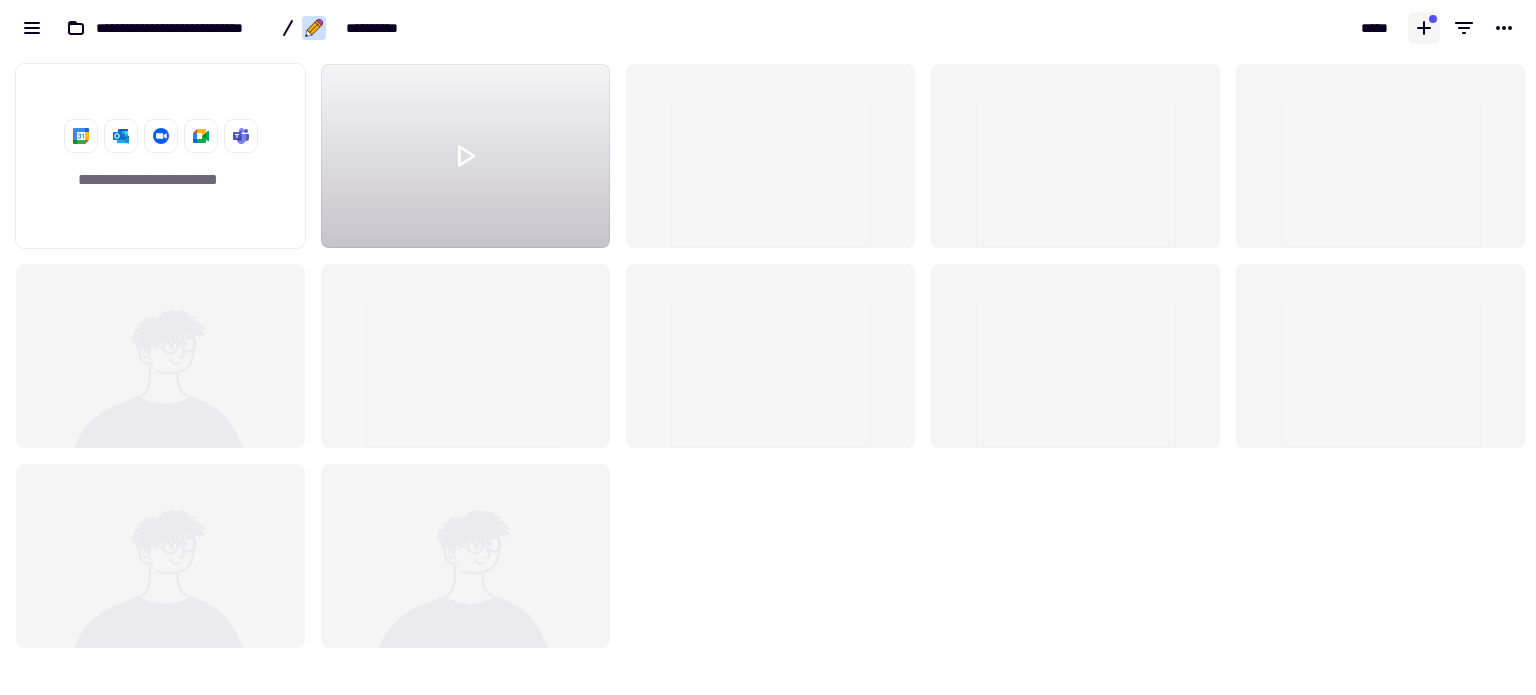 click 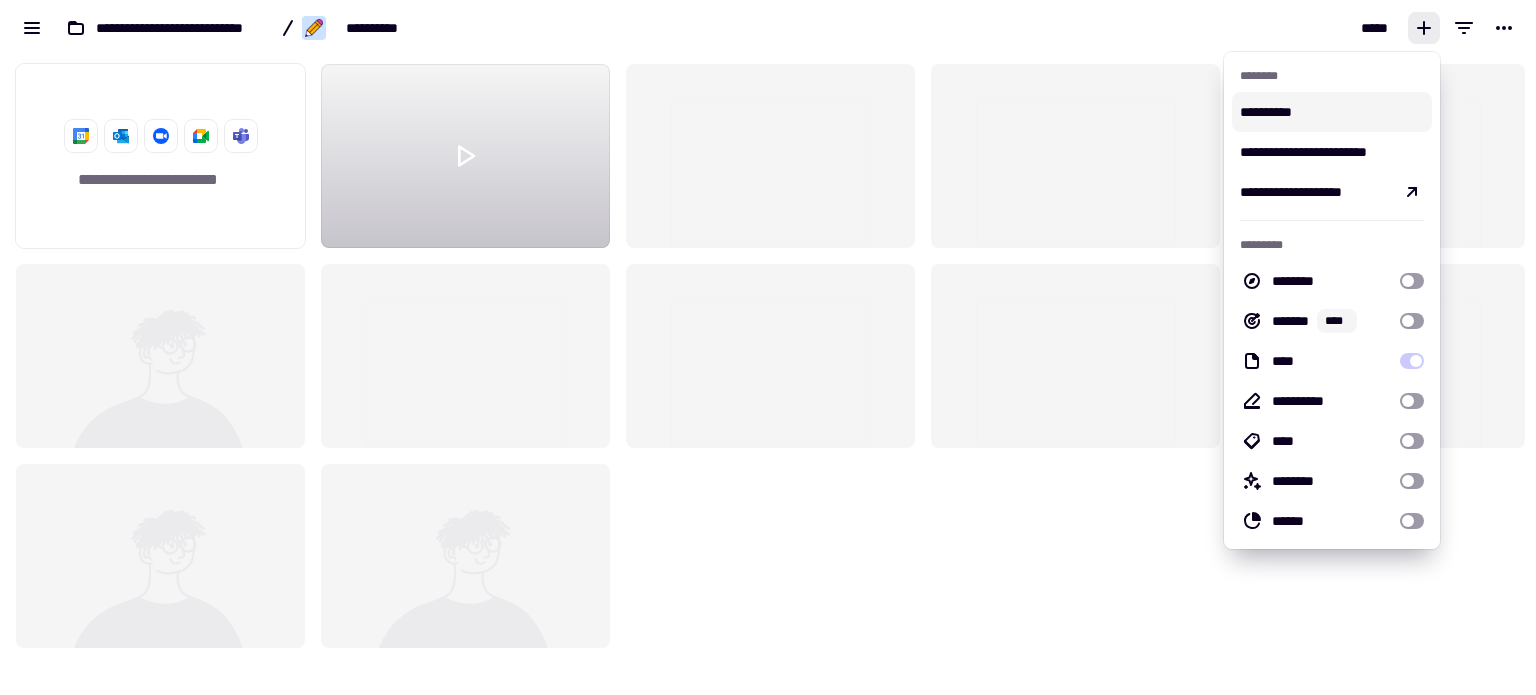 click on "**********" at bounding box center [1332, 112] 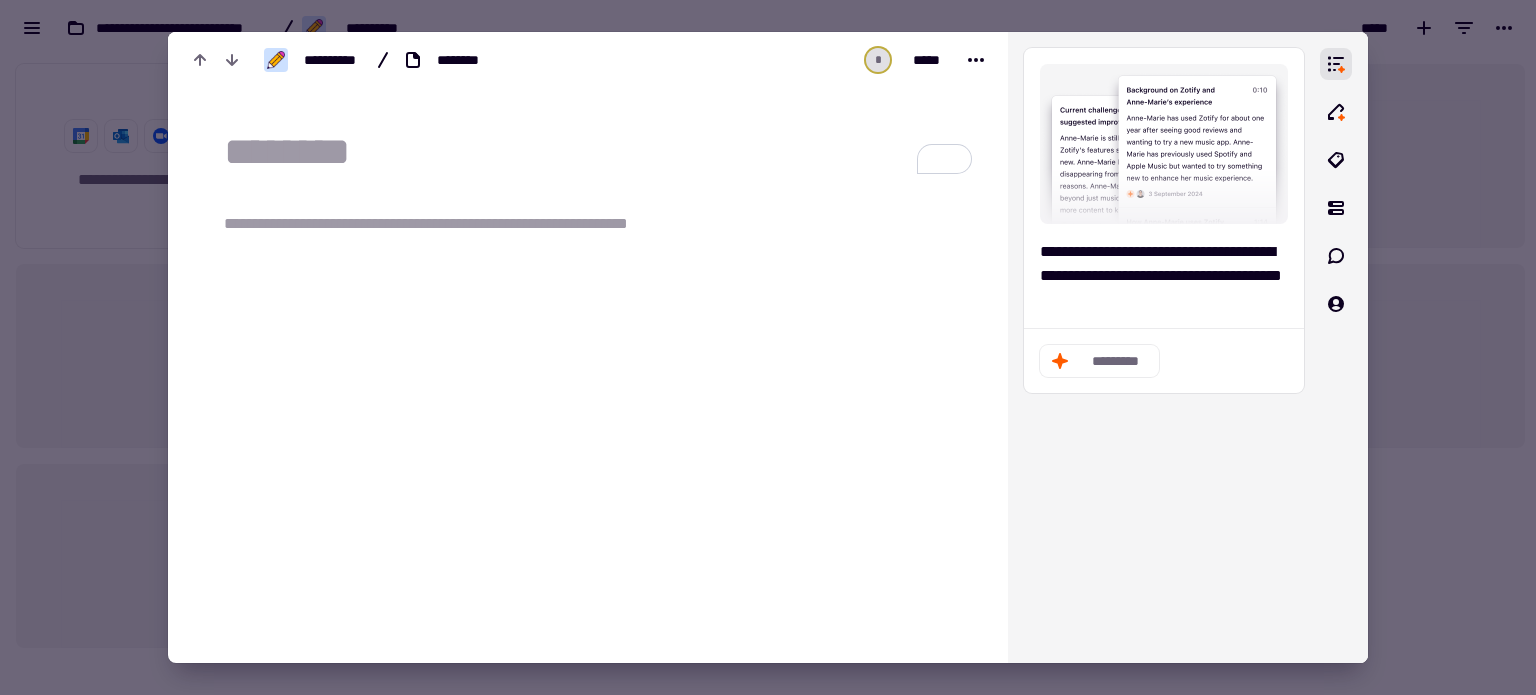 click at bounding box center [768, 347] 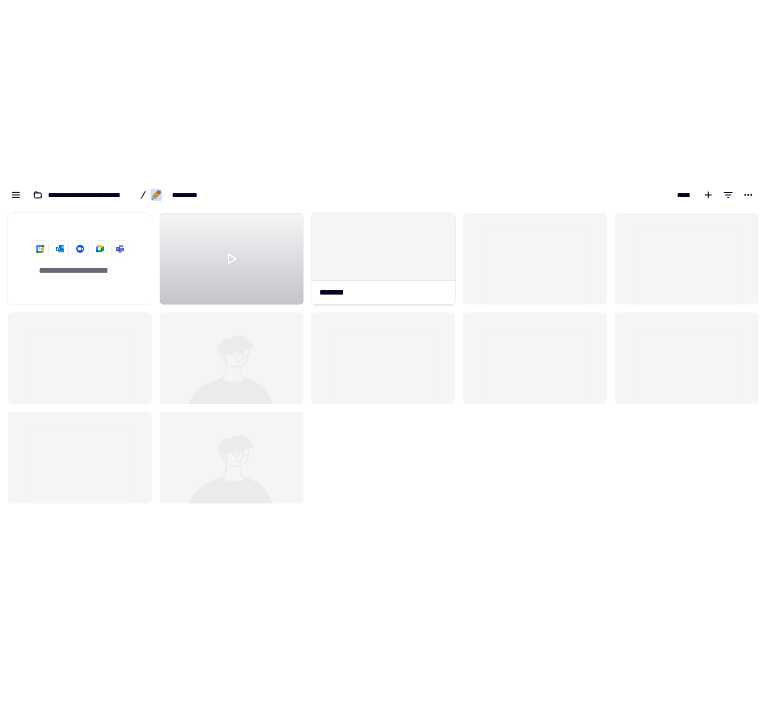scroll, scrollTop: 16, scrollLeft: 16, axis: both 